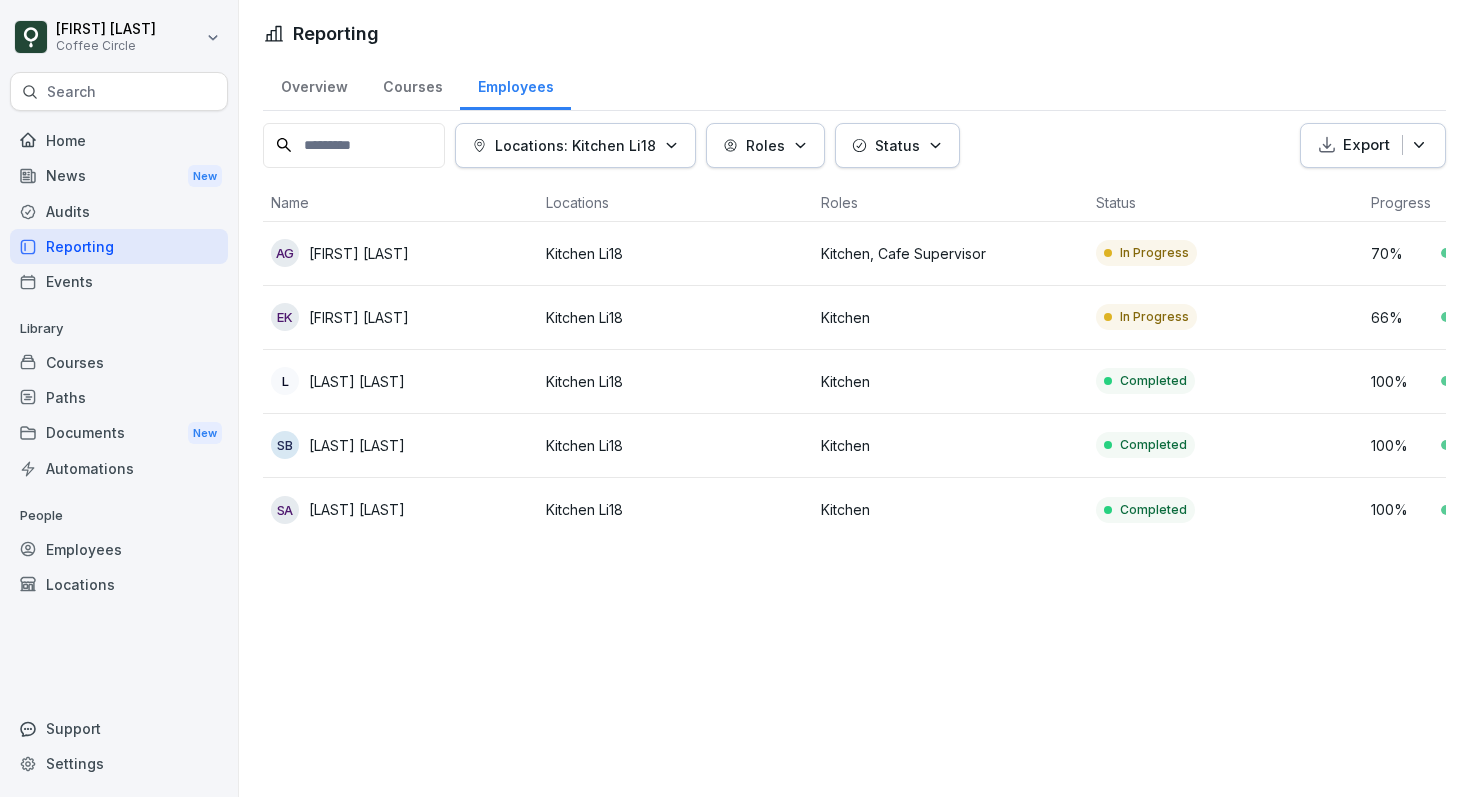 scroll, scrollTop: 0, scrollLeft: 0, axis: both 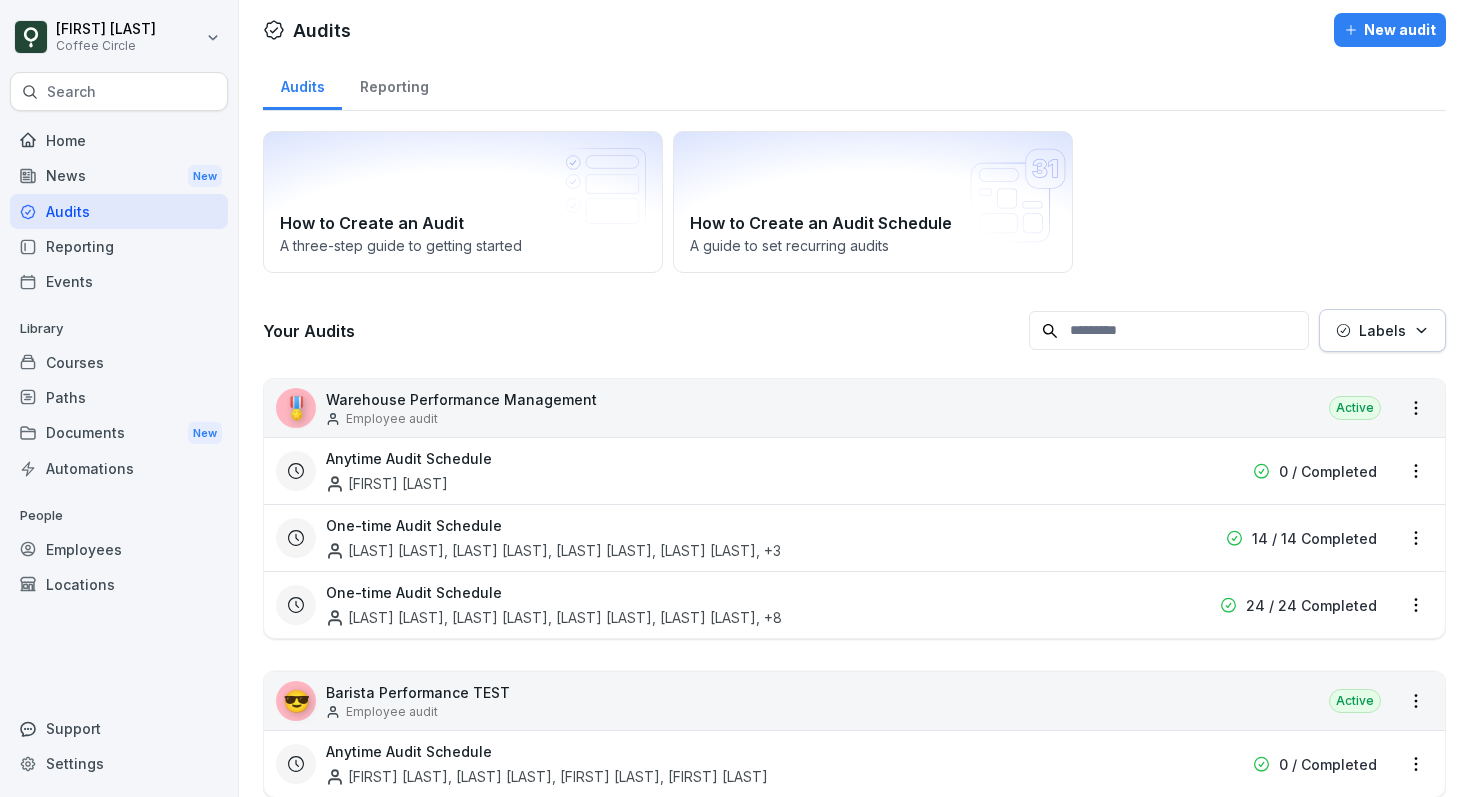 click on "Reporting" at bounding box center (119, 246) 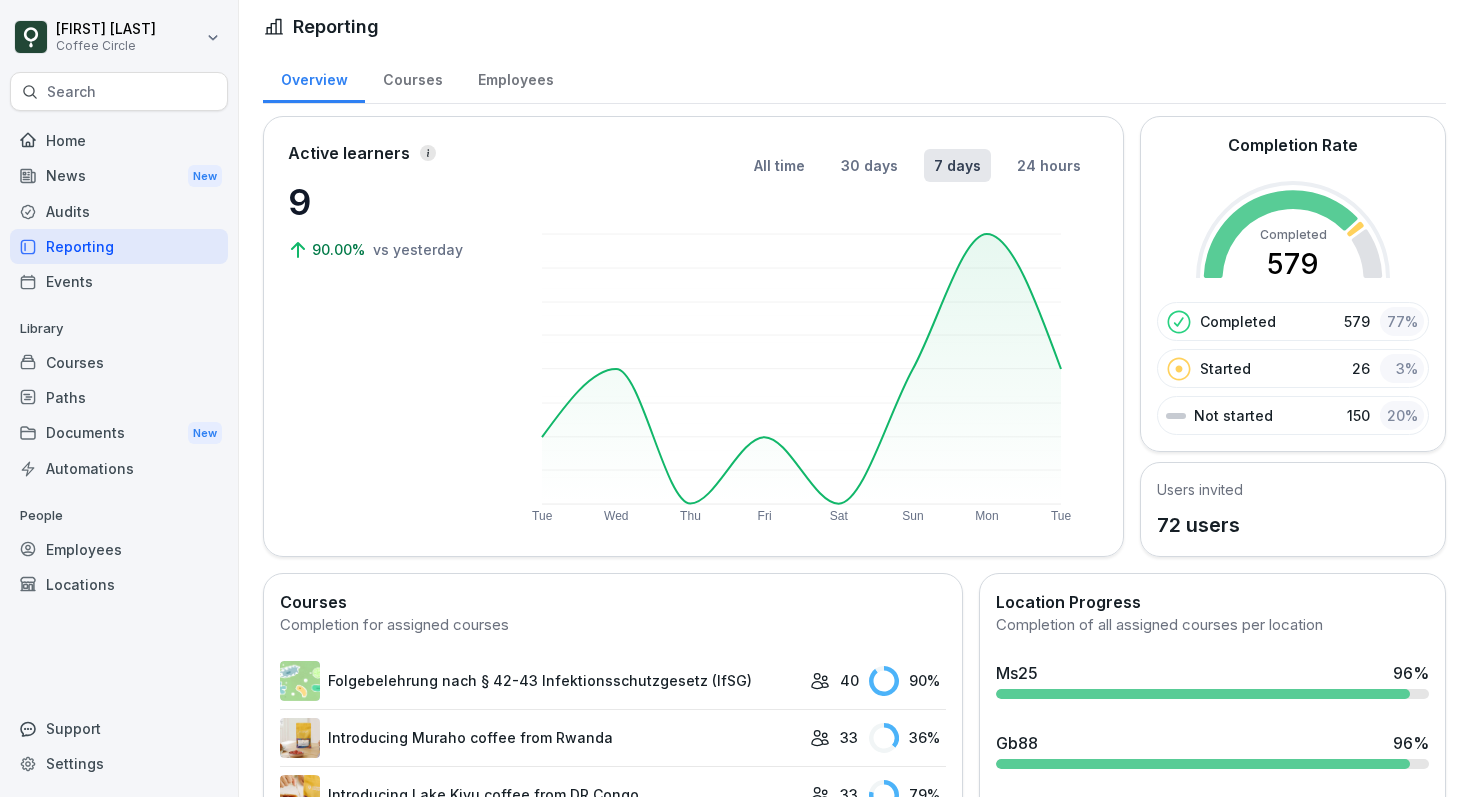 click on "Courses" at bounding box center (119, 362) 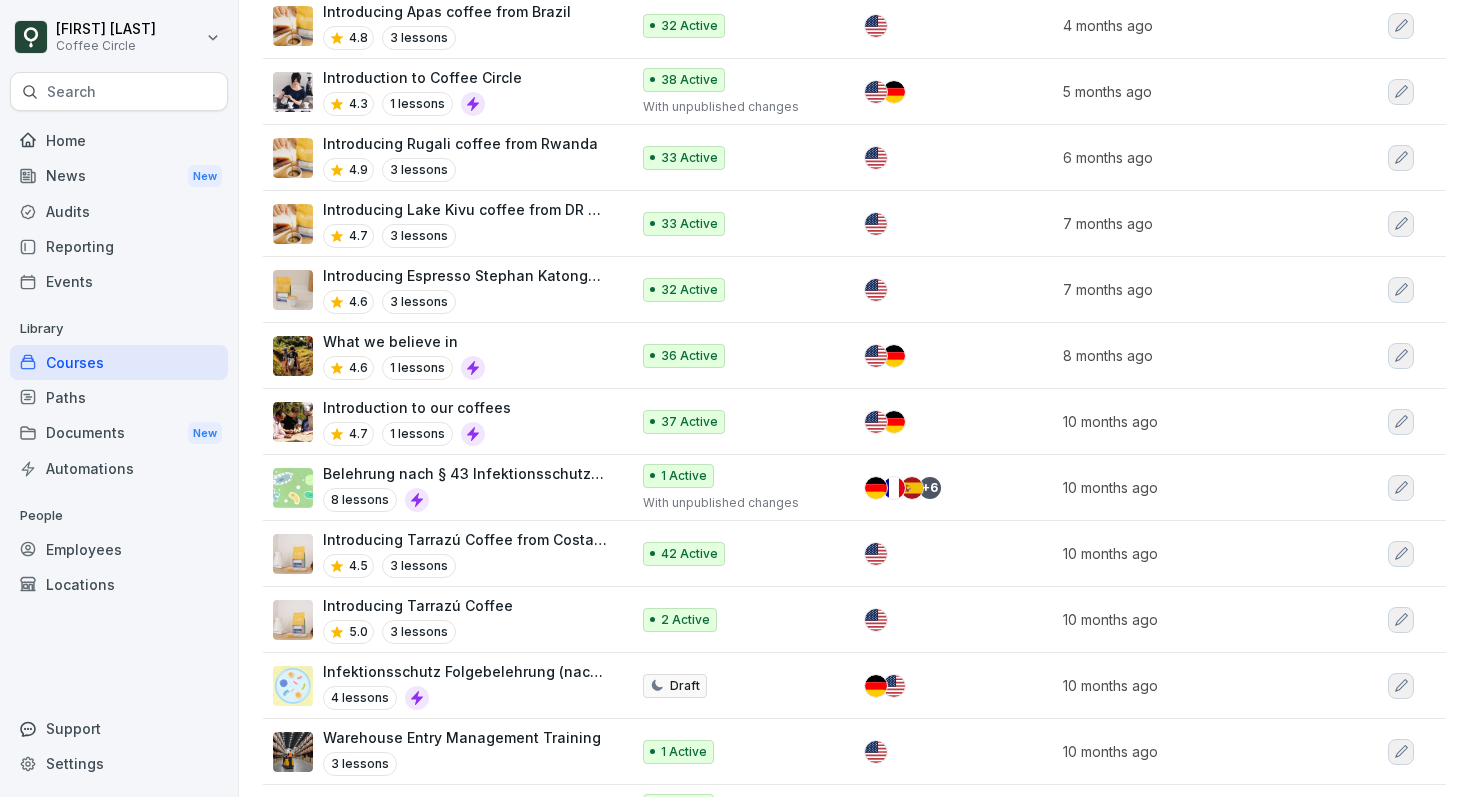scroll, scrollTop: 2140, scrollLeft: 0, axis: vertical 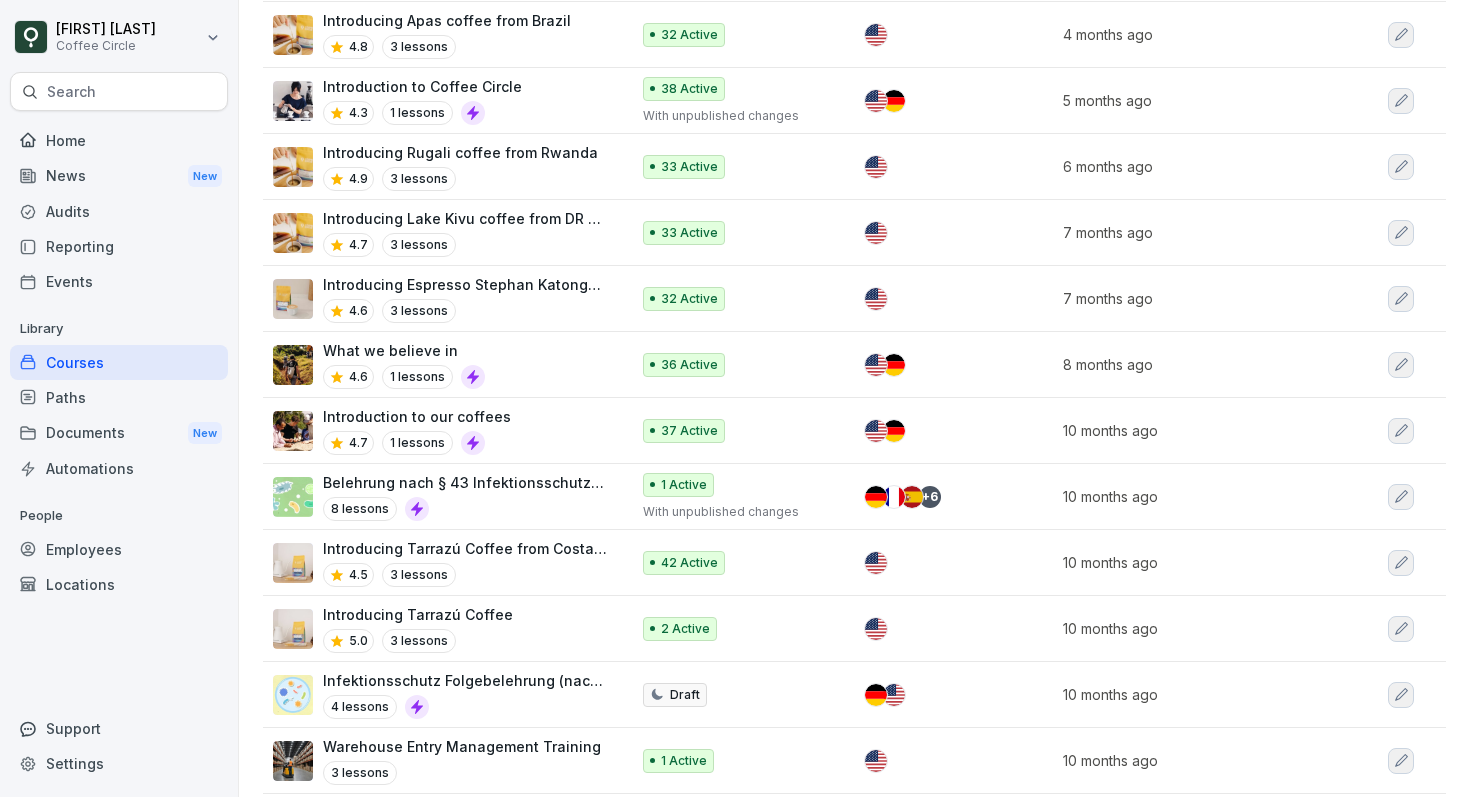 click on "Audits" at bounding box center (119, 211) 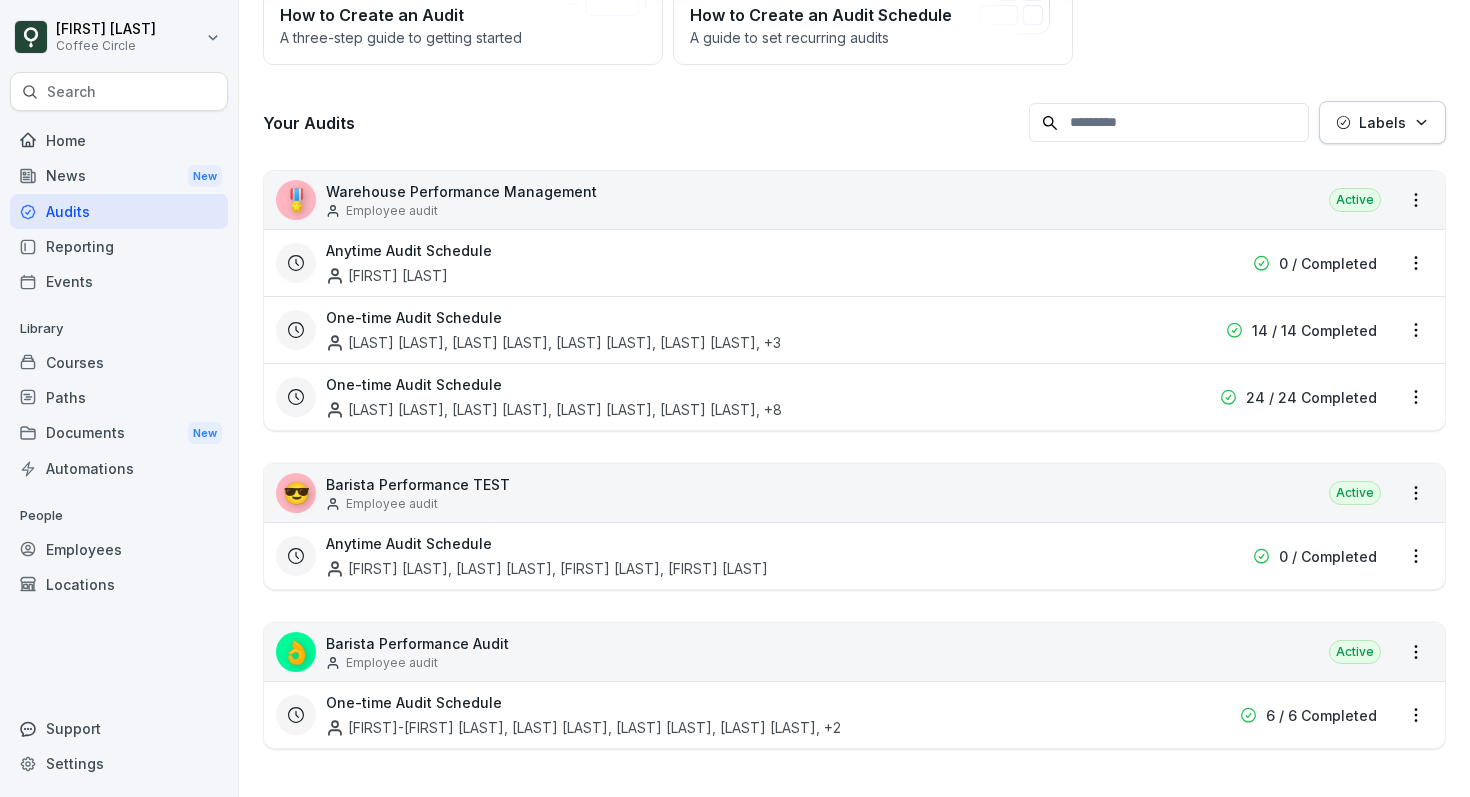 scroll, scrollTop: 0, scrollLeft: 0, axis: both 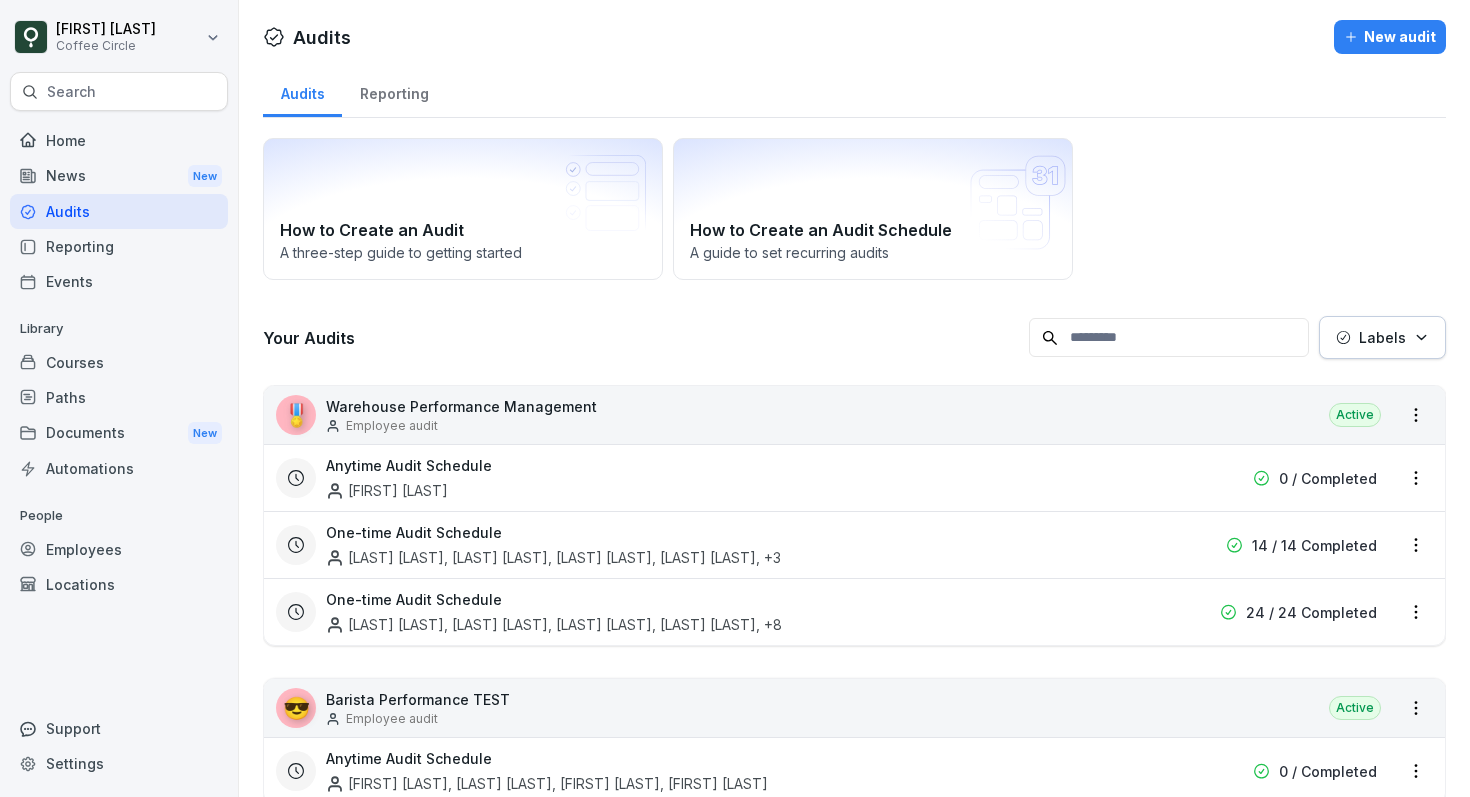 click on "Courses" at bounding box center (119, 362) 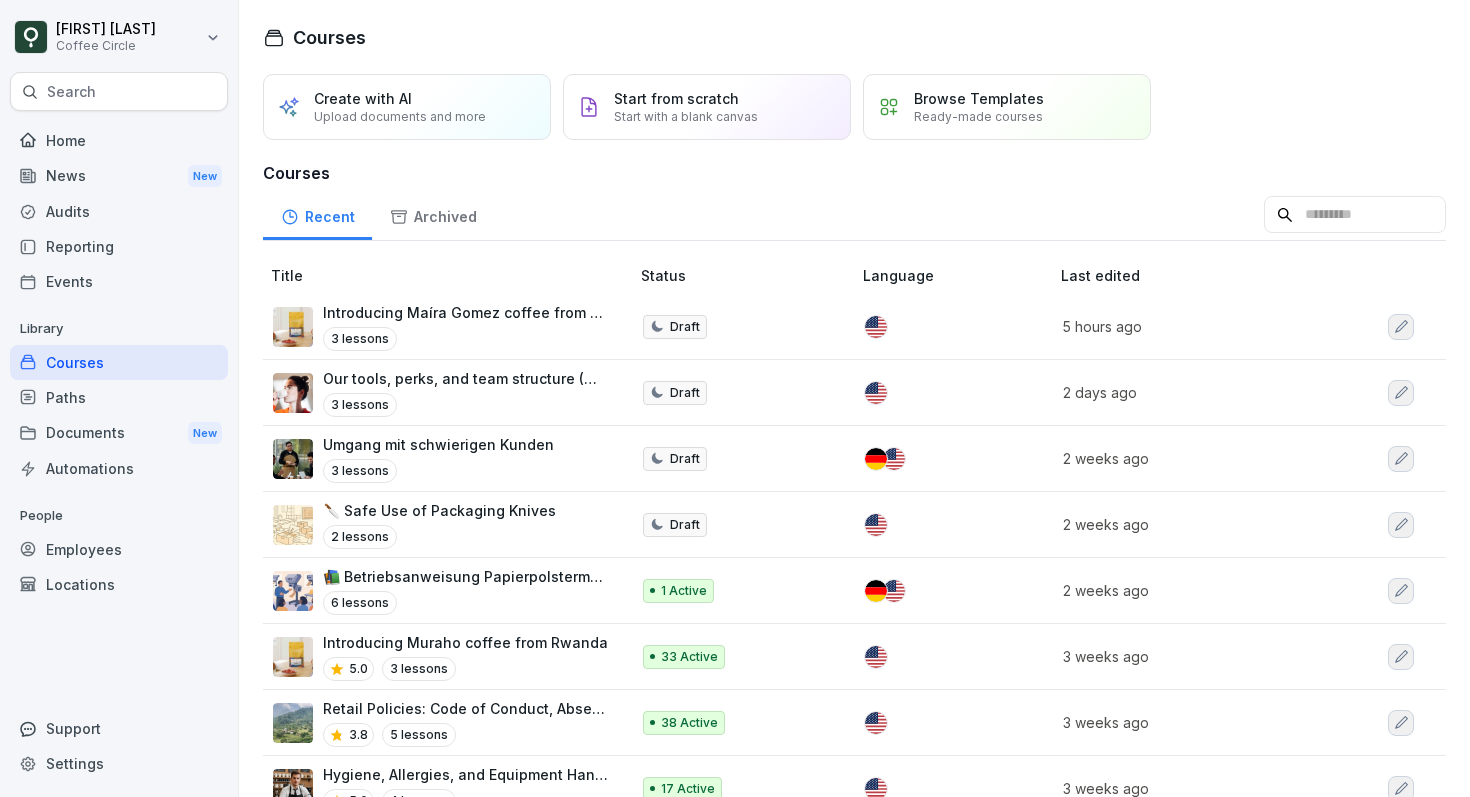 click on "🔪 Safe Use of Packaging Knives 2 lessons" at bounding box center (448, 525) 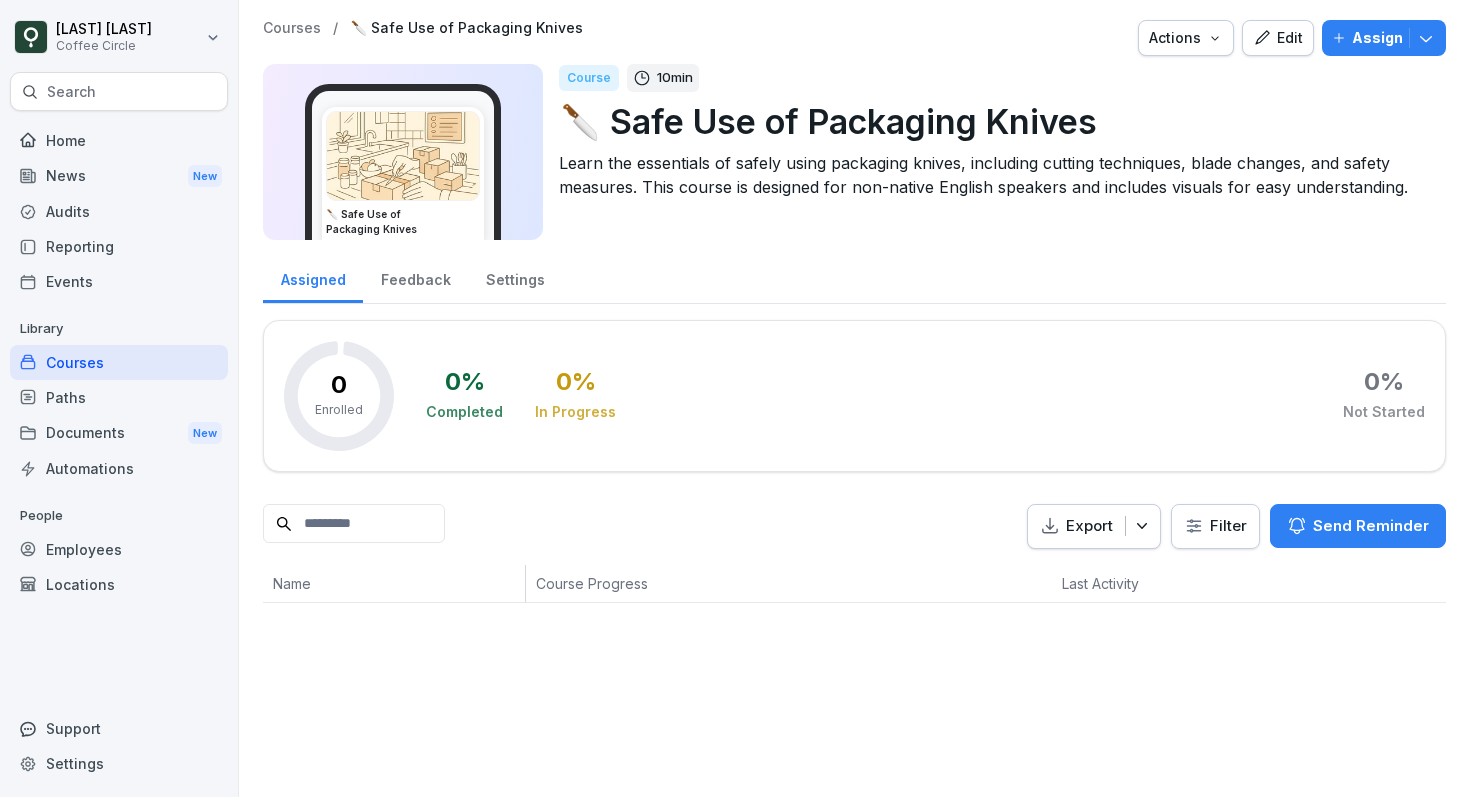 scroll, scrollTop: 0, scrollLeft: 0, axis: both 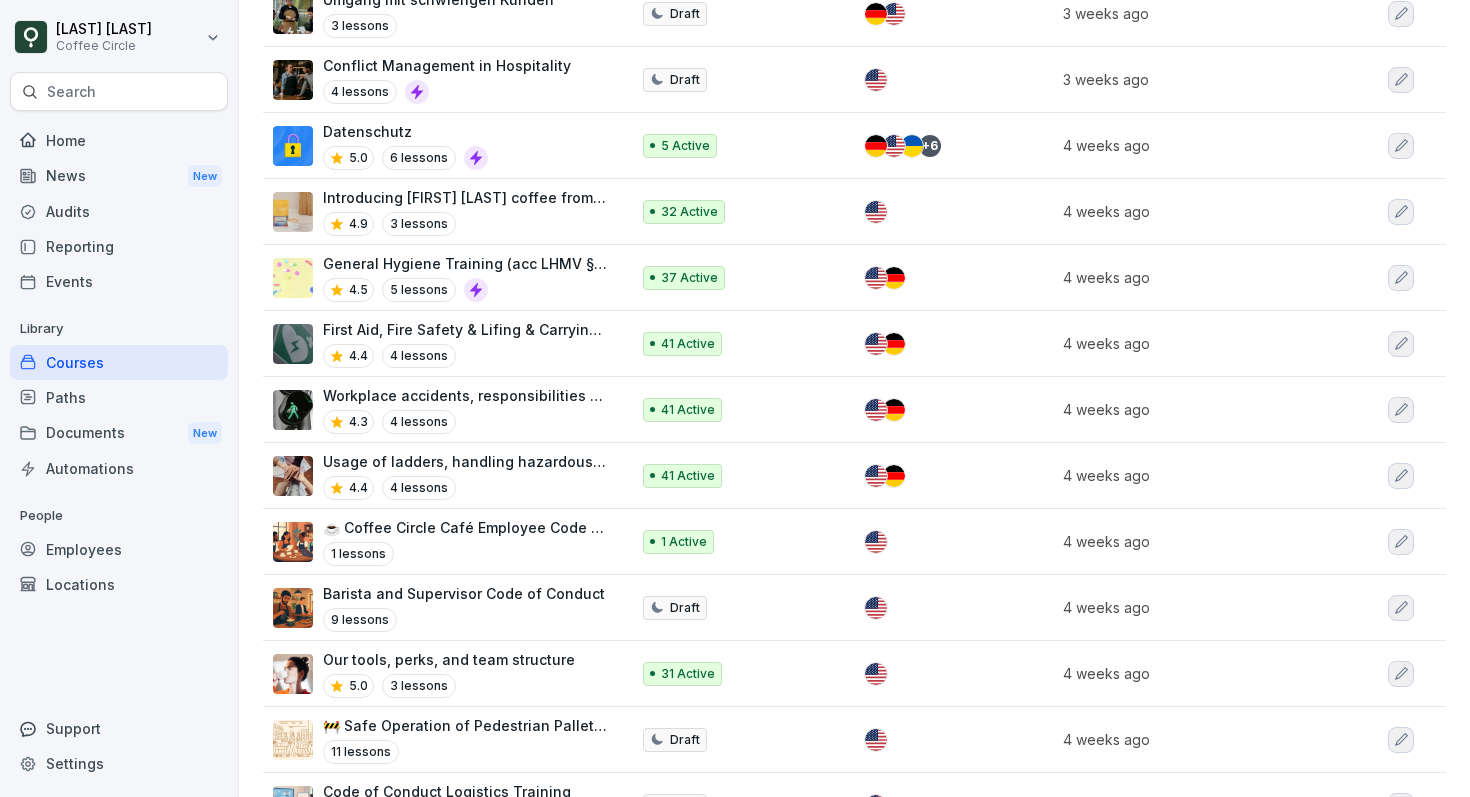 click on "☕ Coffee Circle Café Employee Code of Conduct" at bounding box center [466, 527] 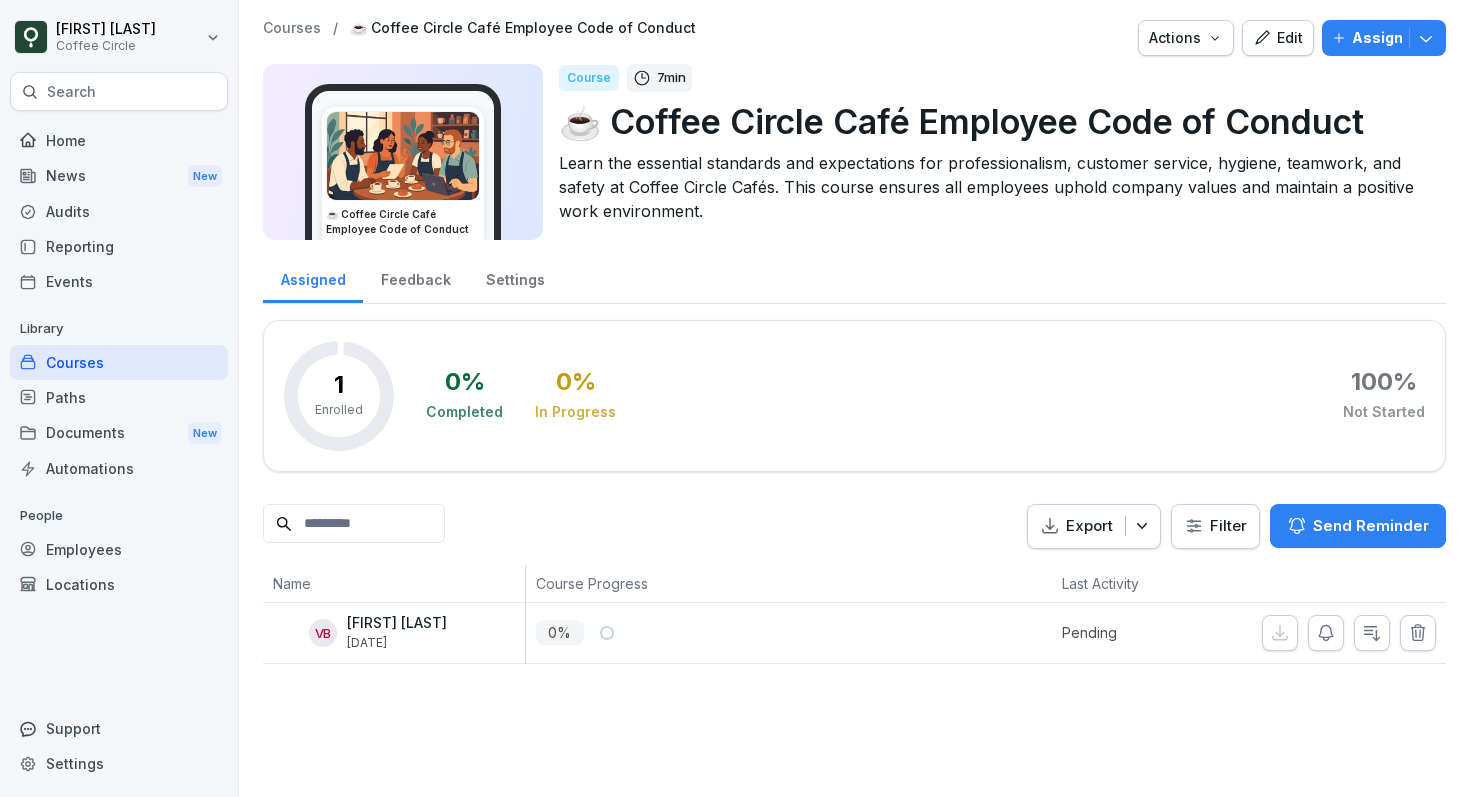 scroll, scrollTop: 0, scrollLeft: 0, axis: both 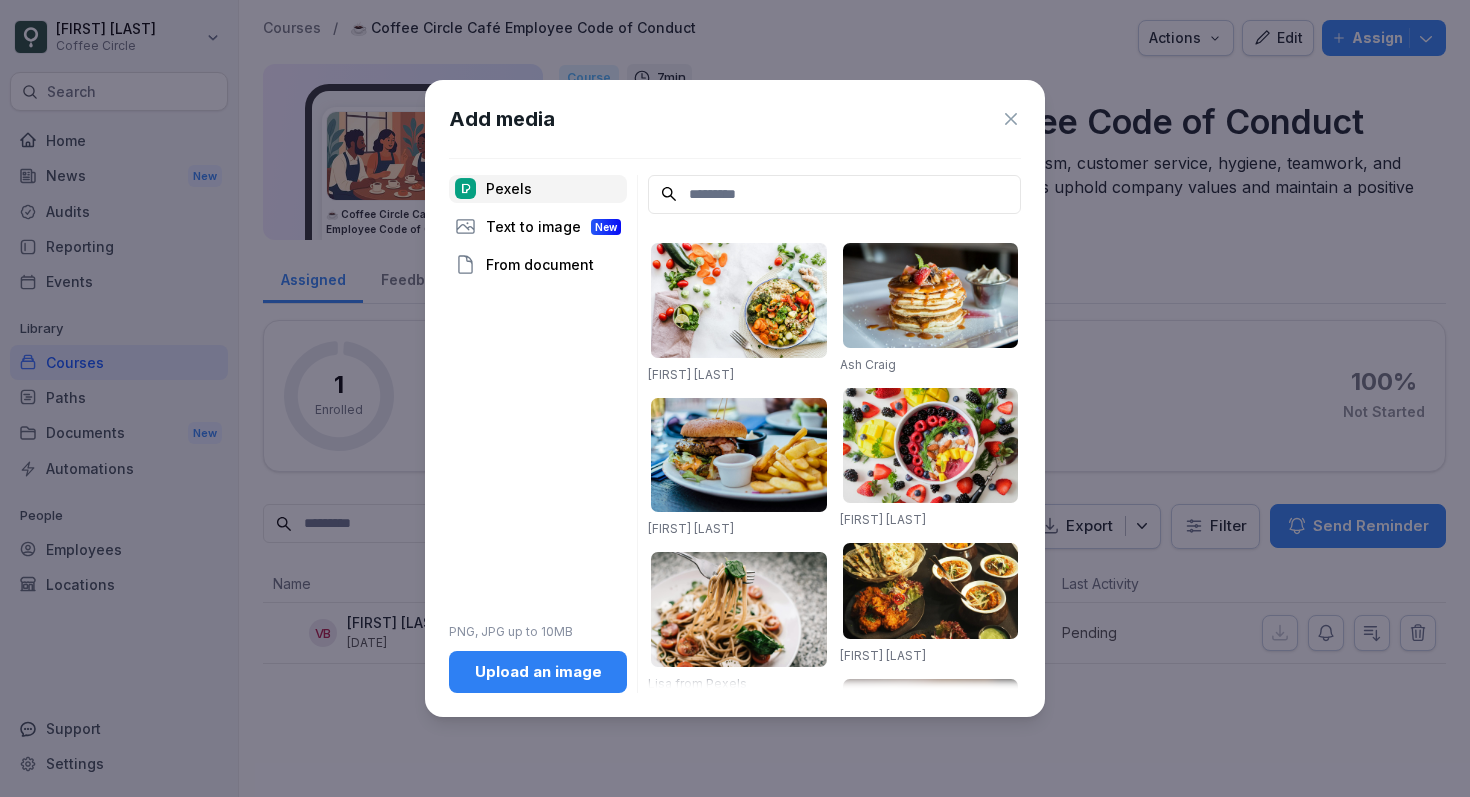 click 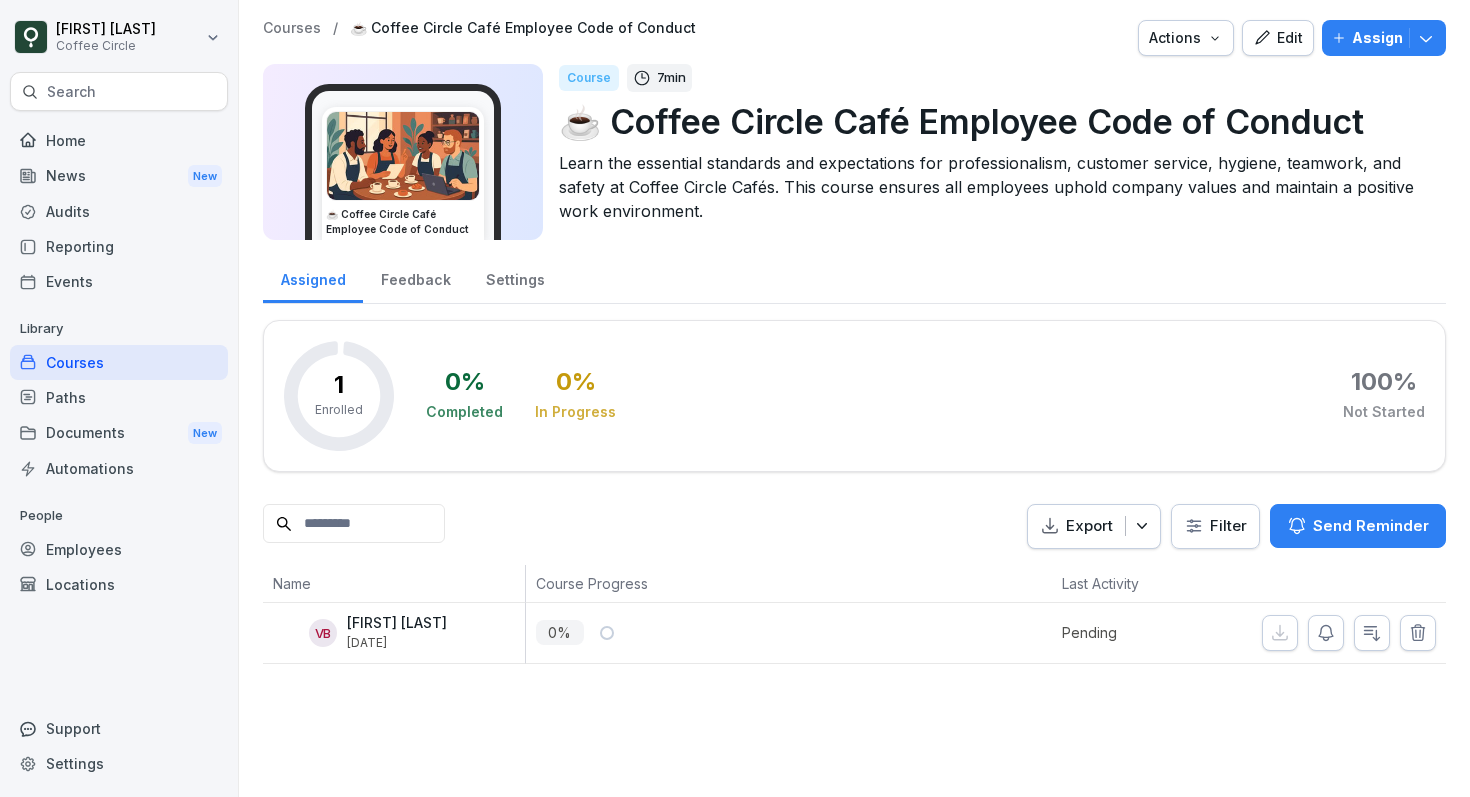 click 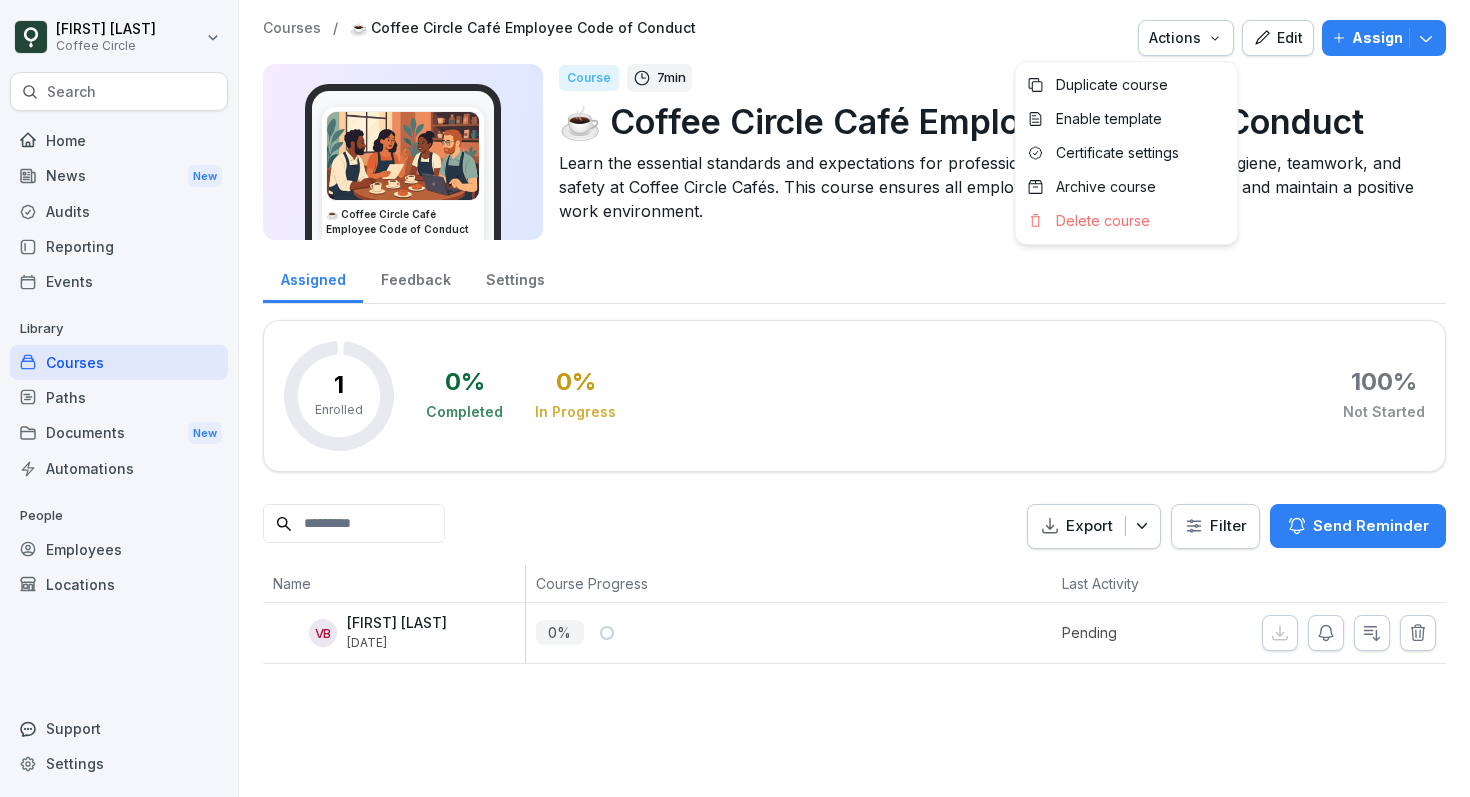 click on "Coffee Circle Search Home News New Audits Reporting Events Library Courses Paths Documents New Automations People Employees Locations Support Settings Courses / ☕ Coffee Circle Café Employee Code of Conduct Actions   Edit Assign ☕ Coffee Circle Café Employee Code of Conduct Course 7  min ☕ Coffee Circle Café Employee Code of Conduct Learn the essential standards and expectations for professionalism, customer service, hygiene, teamwork, and safety at Coffee Circle Cafés. This course ensures all employees uphold company values and maintain a positive work environment. Assigned Feedback Settings 1 Enrolled 0 % Completed 0 % In Progress 100 % Not Started Export Filter Send Reminder Name Course Progress Last Activity VB [FIRST] [LAST] [DATE] 0 % Pending Duplicate course Enable template Certificate settings Archive course Delete course" at bounding box center (735, 398) 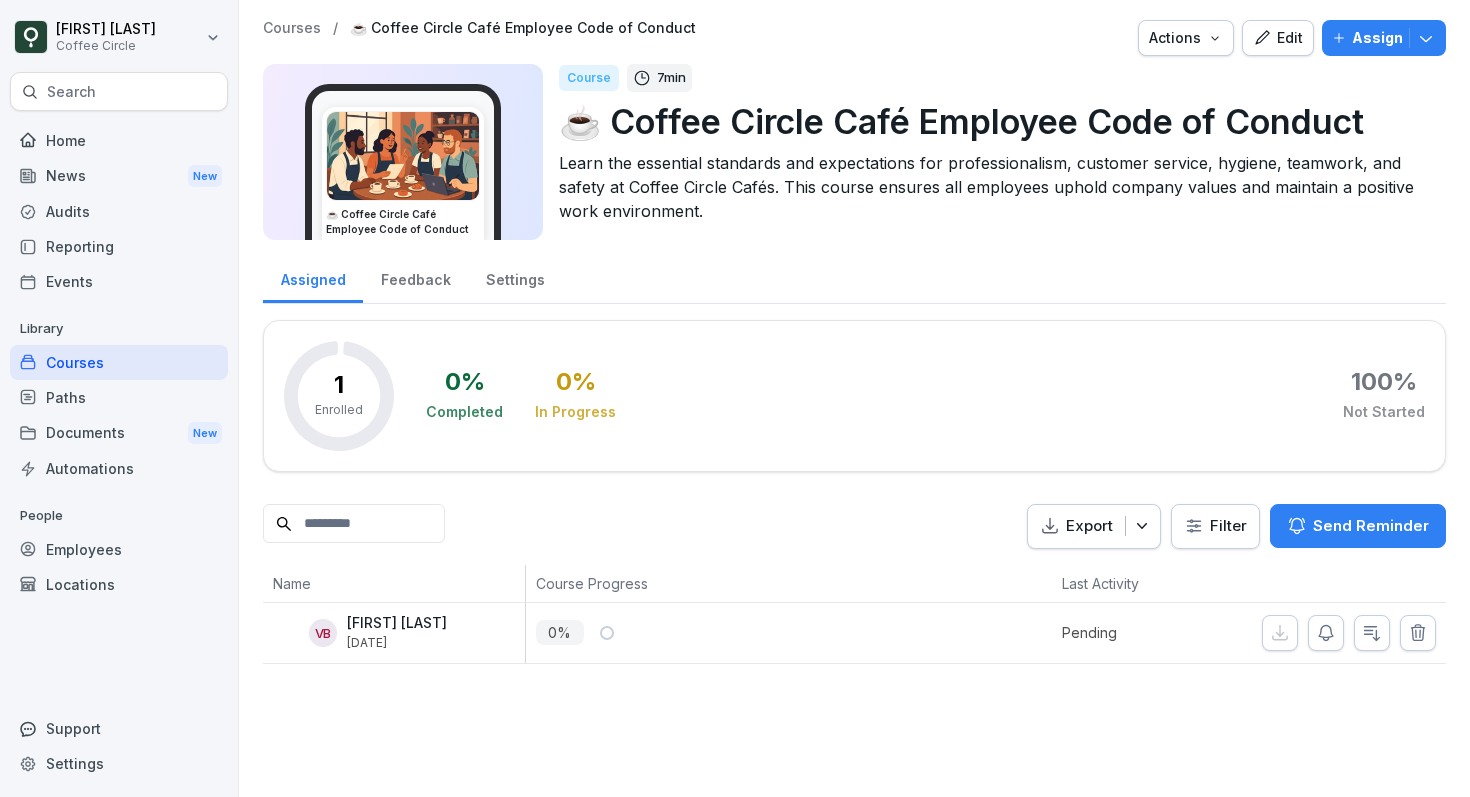 click on "VB" at bounding box center [323, 633] 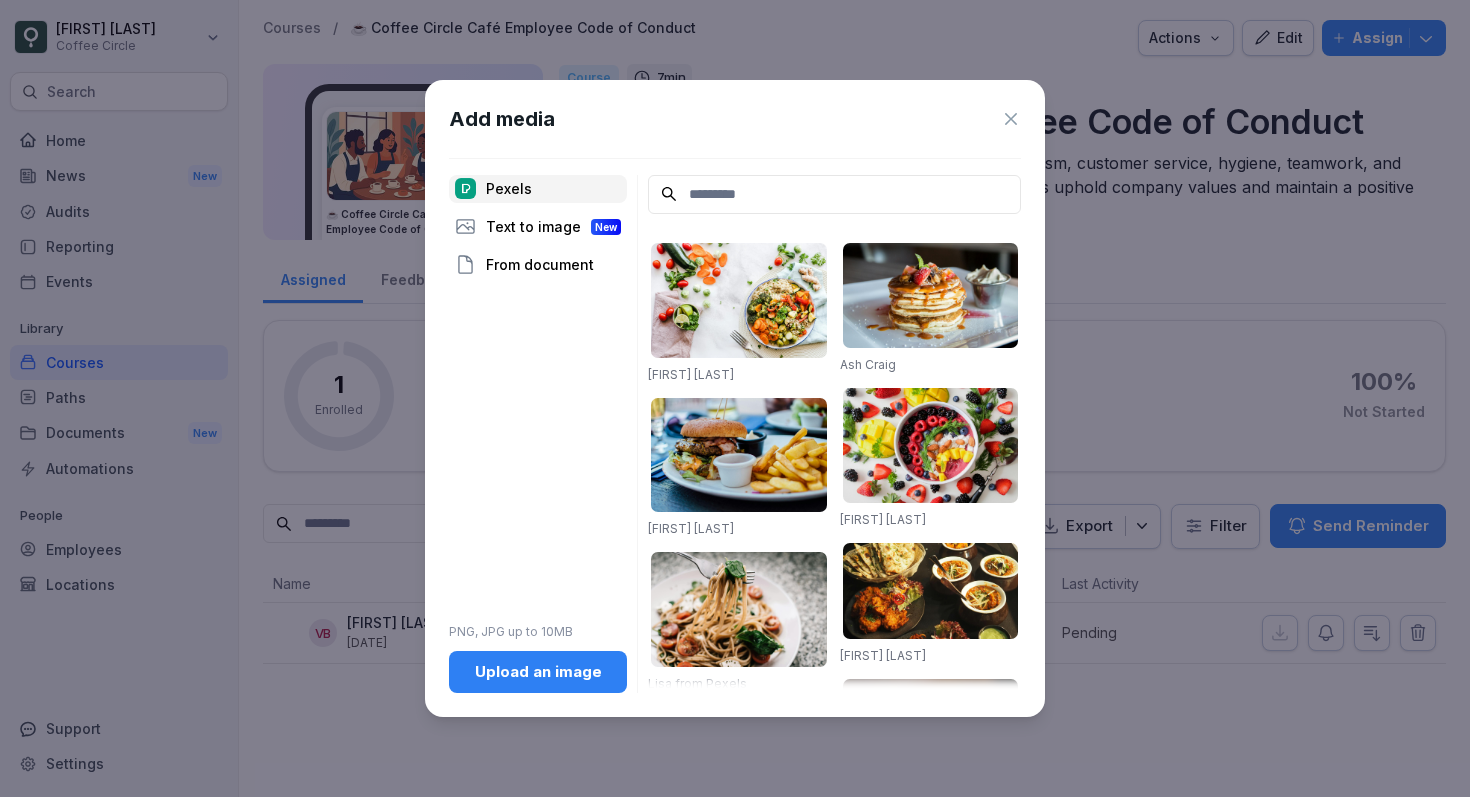 click on "Add media" at bounding box center (735, 119) 